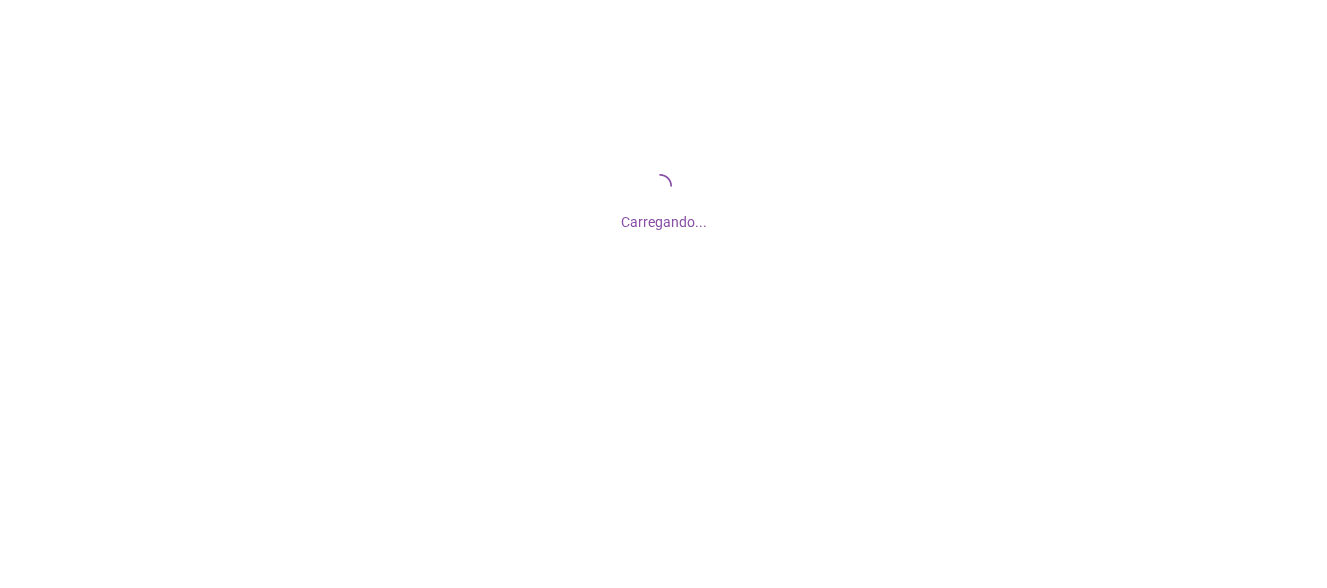 scroll, scrollTop: 0, scrollLeft: 0, axis: both 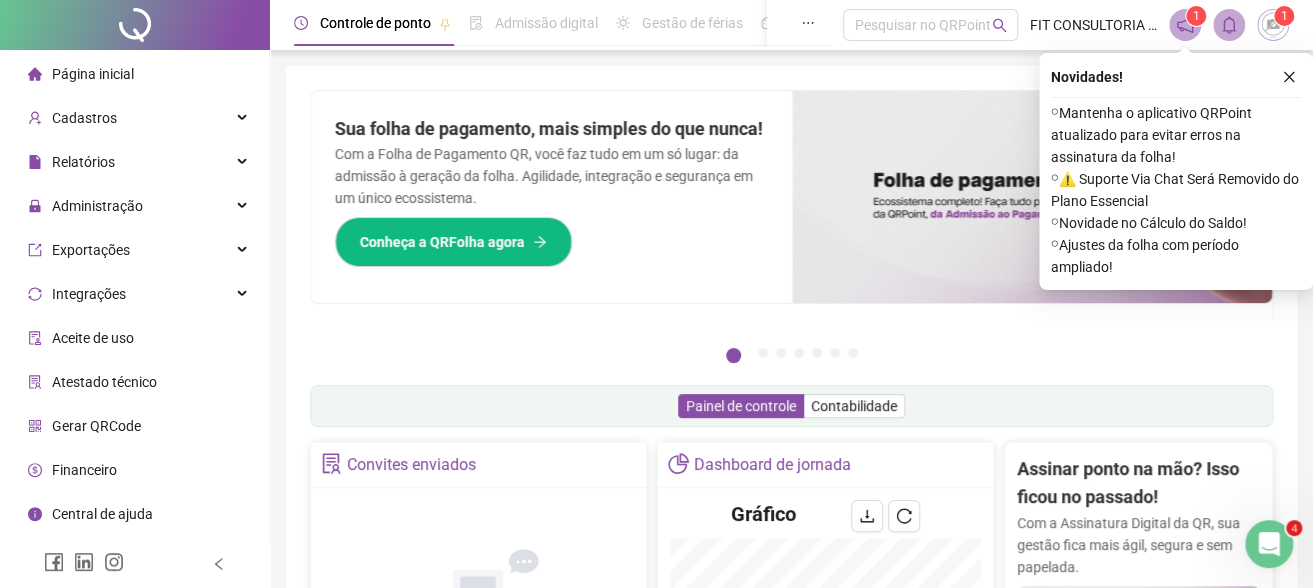 click on "Controle de ponto Admissão digital Gestão de férias Painel do DP Folha de pagamento   Pesquisar no QRPoint FIT CONSULTORIA CONTÁBIL EIRELLI 1 1" at bounding box center (791, 25) 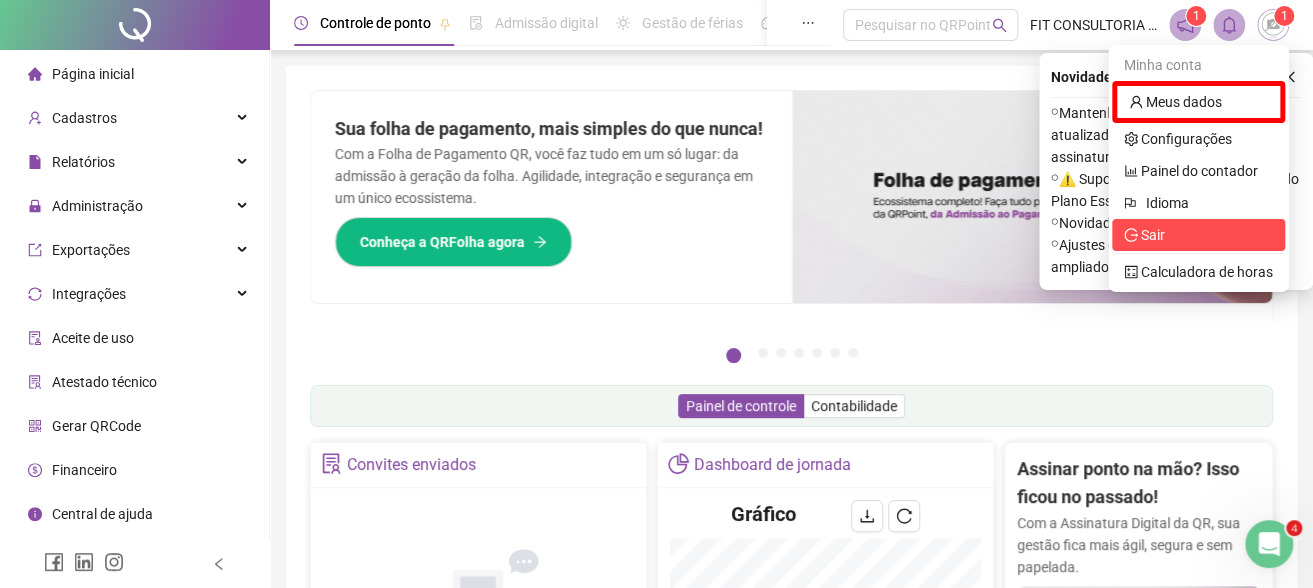 click on "Sair" at bounding box center [1198, 235] 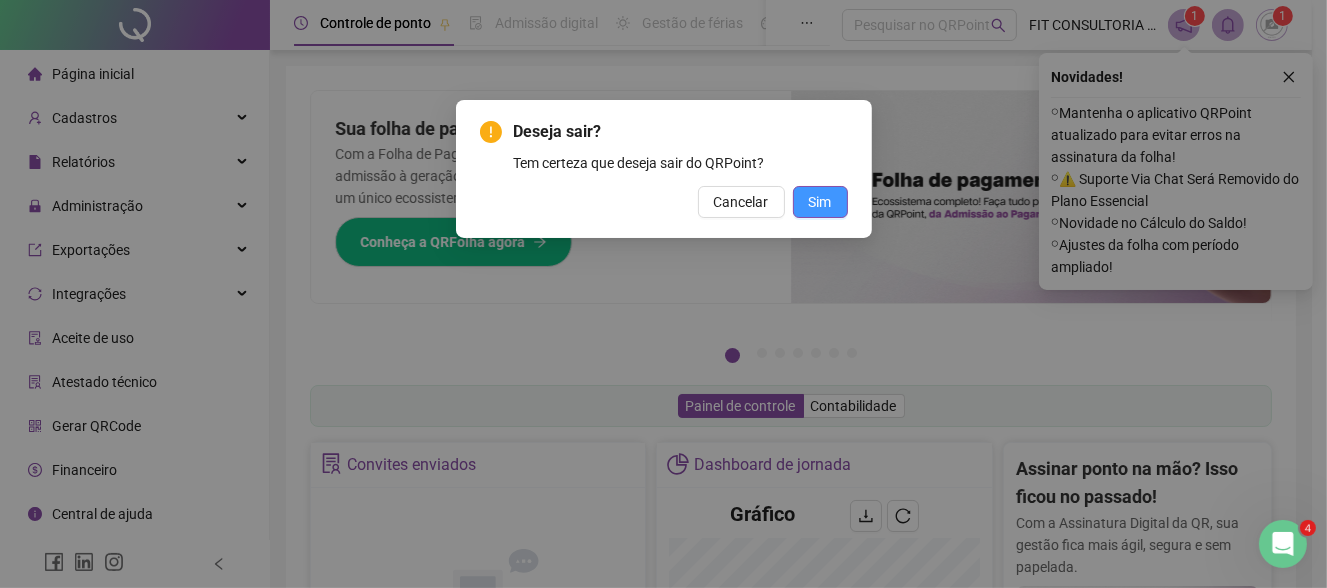 click on "Sim" at bounding box center (820, 202) 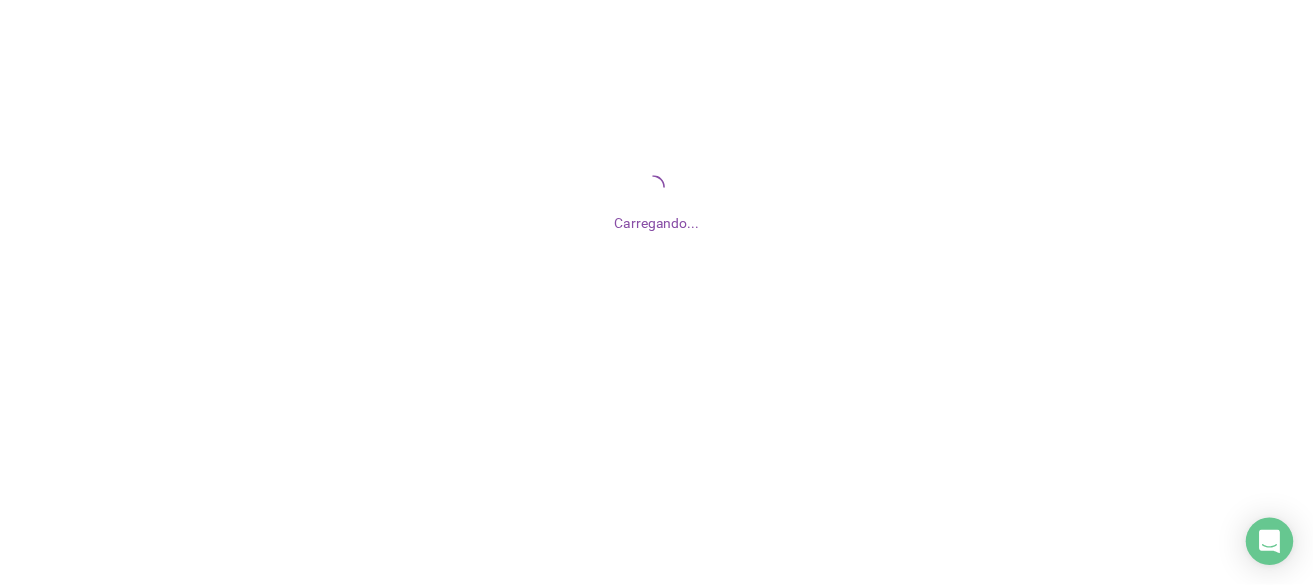 scroll, scrollTop: 0, scrollLeft: 0, axis: both 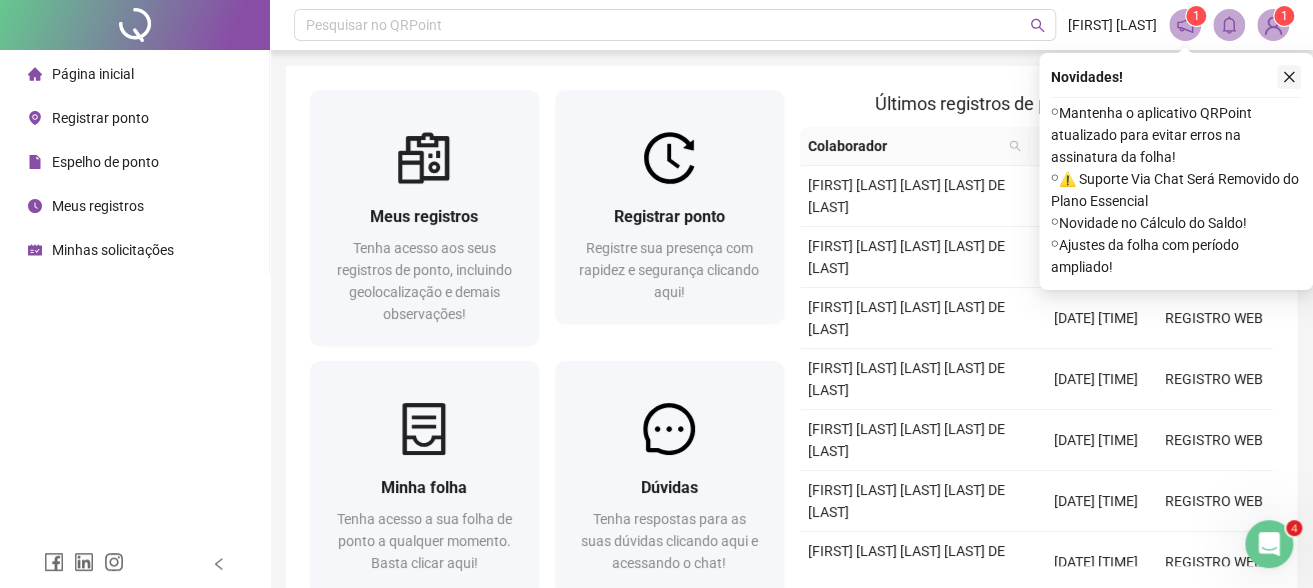 click 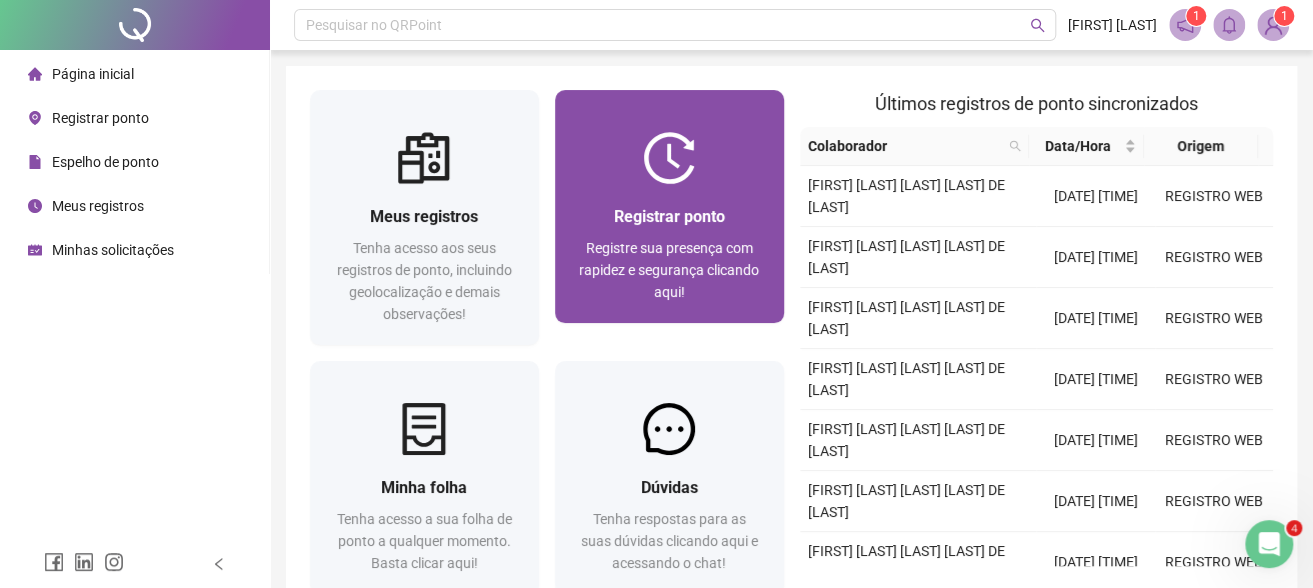 click at bounding box center [669, 158] 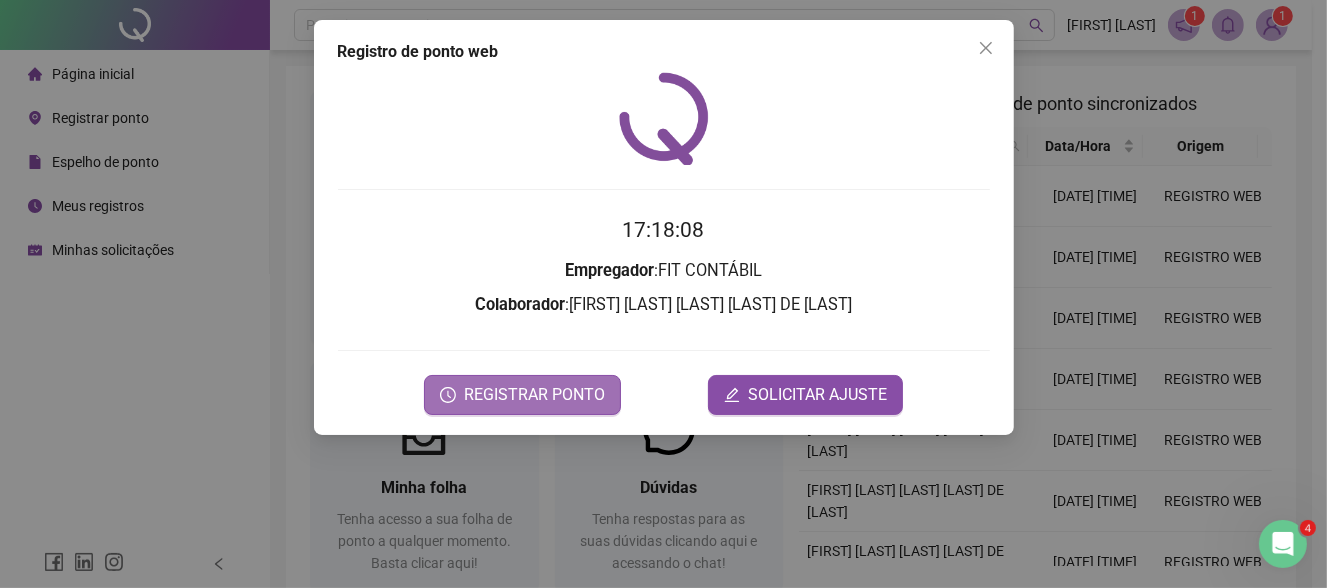 click on "REGISTRAR PONTO" at bounding box center [522, 395] 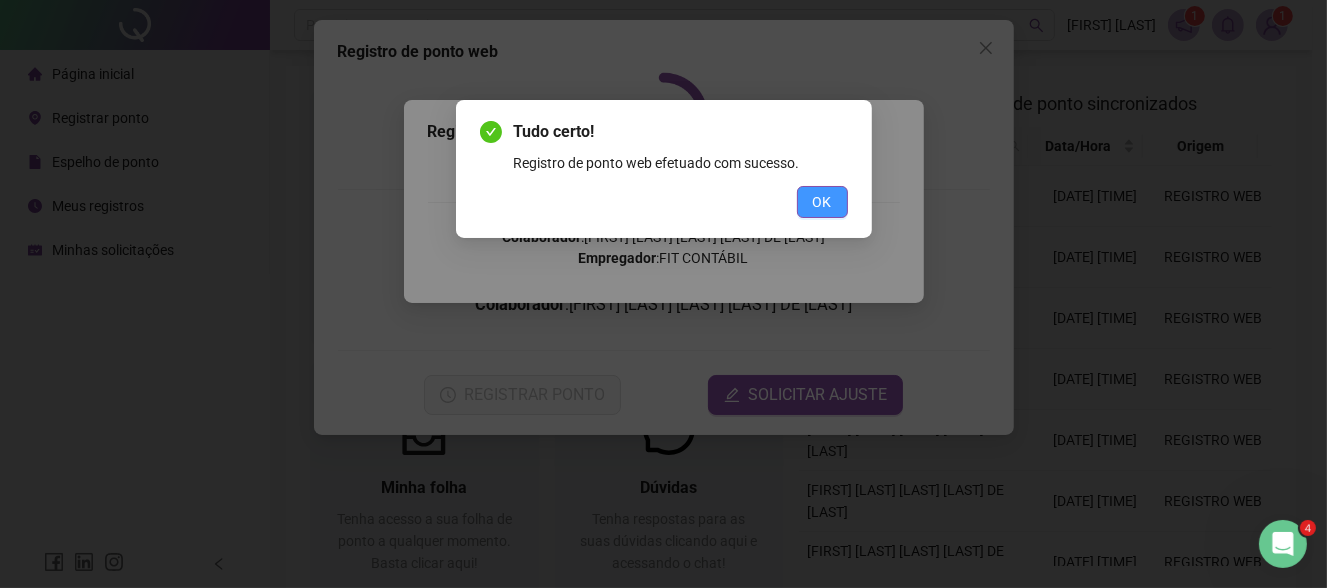 click on "OK" at bounding box center [822, 202] 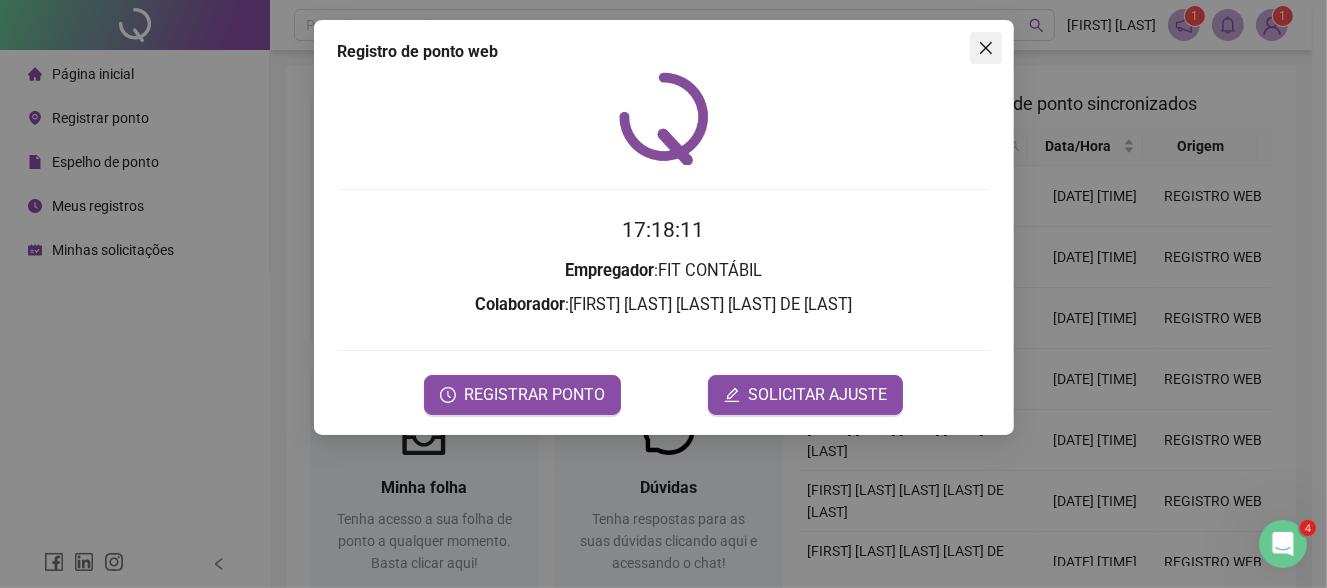 click 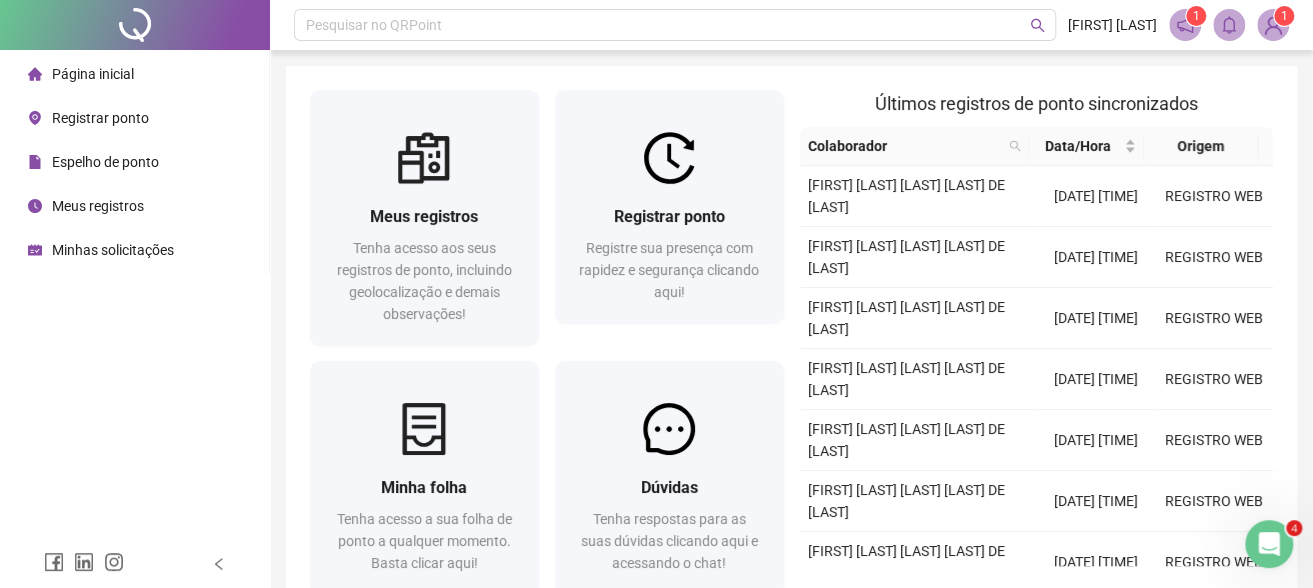 click on "Página inicial" at bounding box center [93, 74] 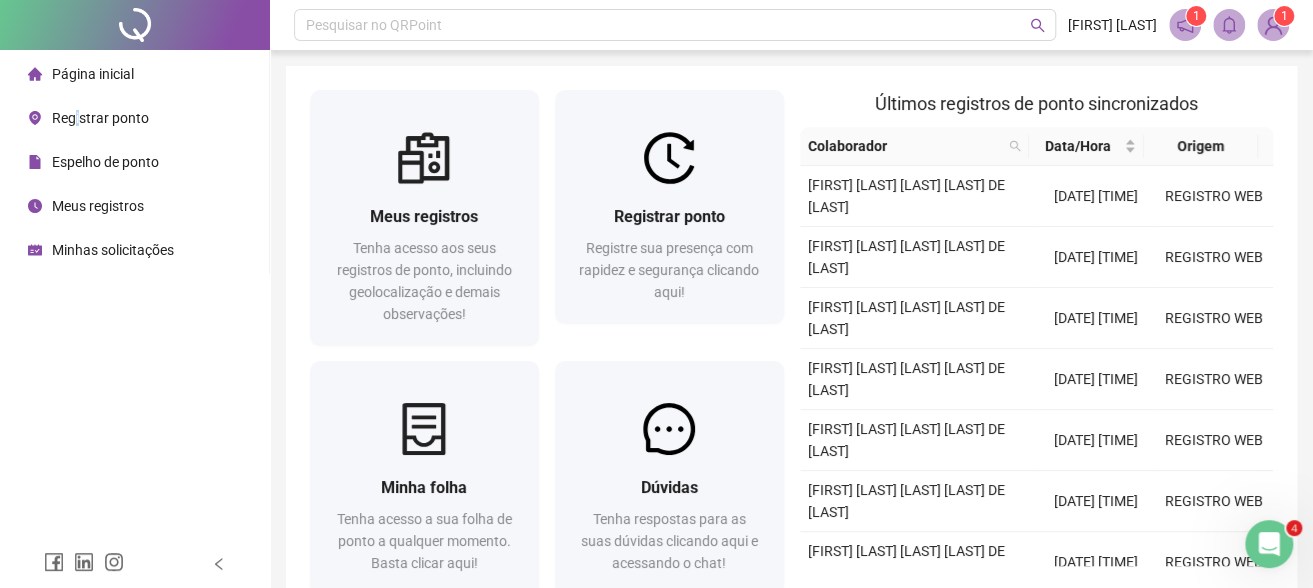 click on "Registrar ponto" at bounding box center (100, 118) 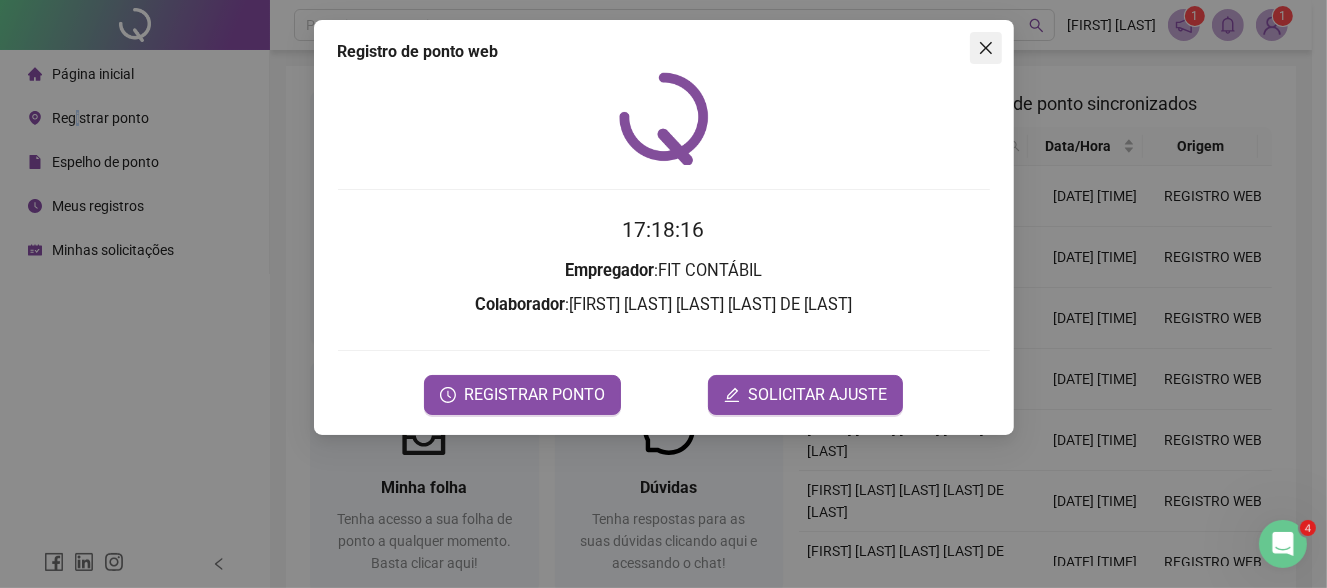 click 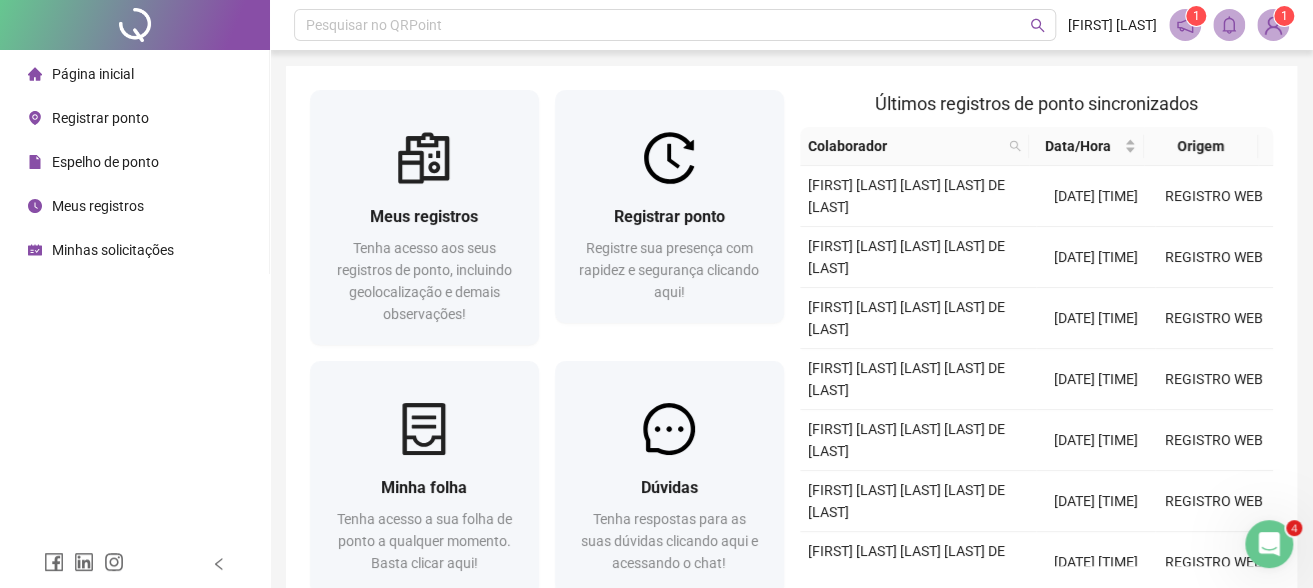 click on "Meus registros" at bounding box center [86, 206] 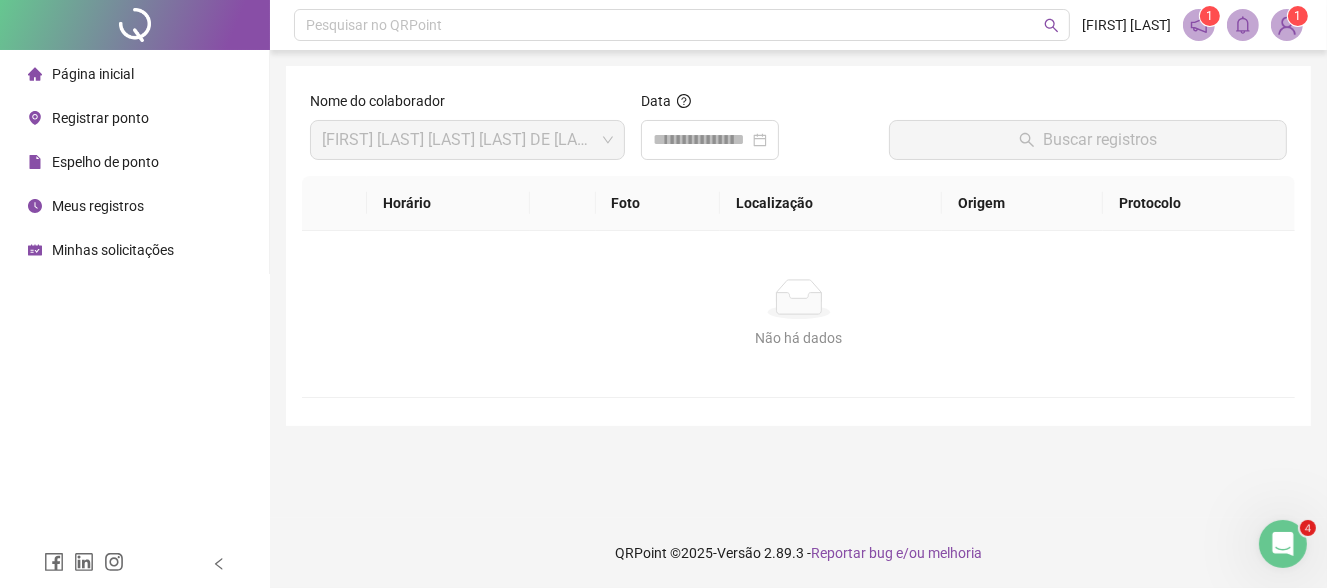 click on "Página inicial" at bounding box center (93, 74) 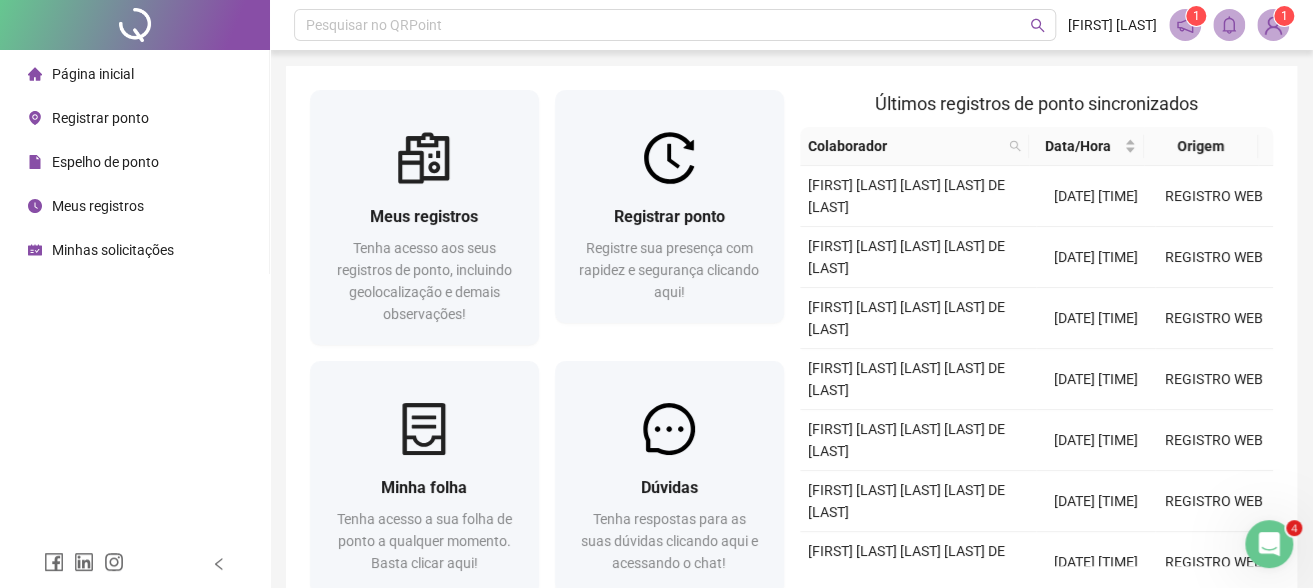 click on "Página inicial" at bounding box center (93, 74) 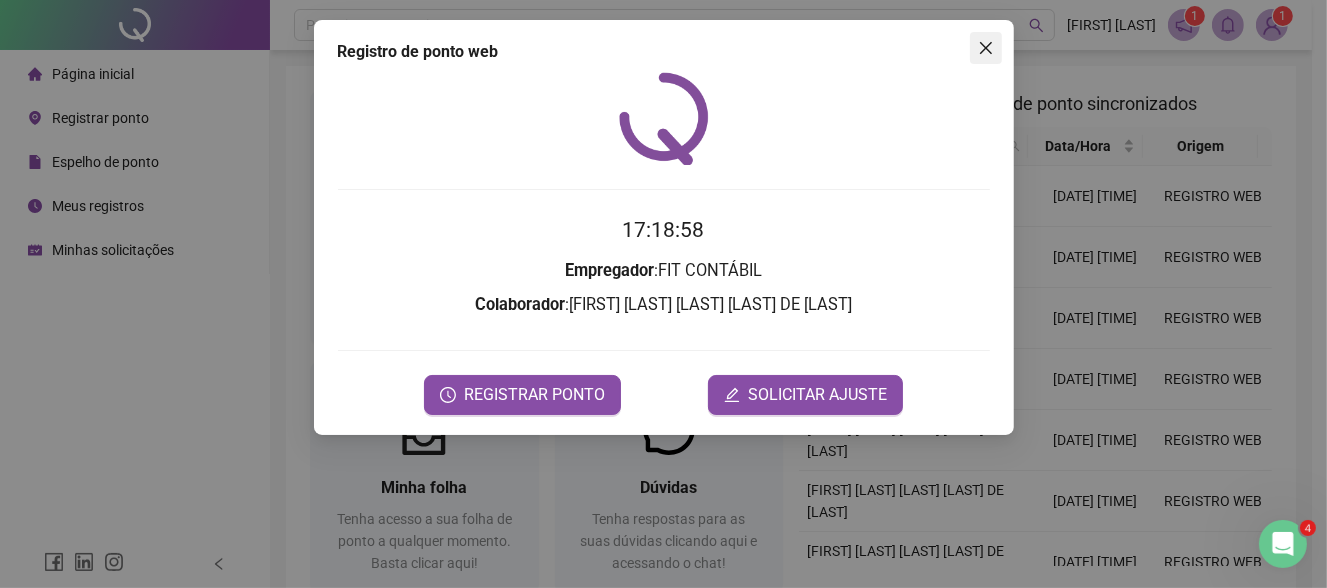 click at bounding box center (986, 48) 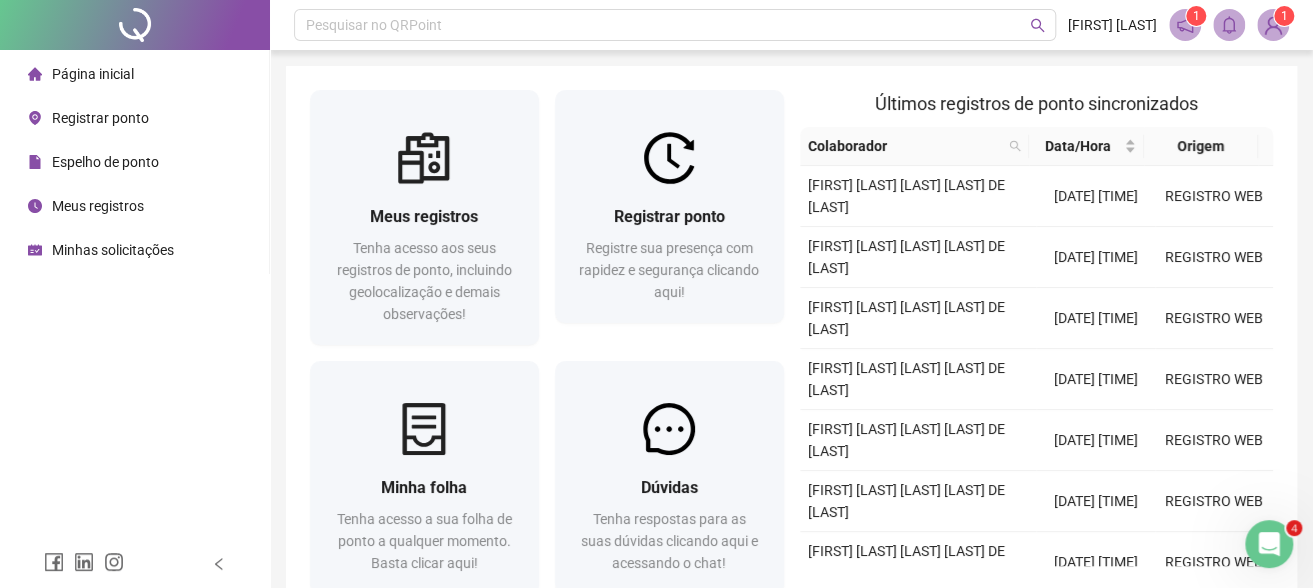 click on "Espelho de ponto" at bounding box center [105, 162] 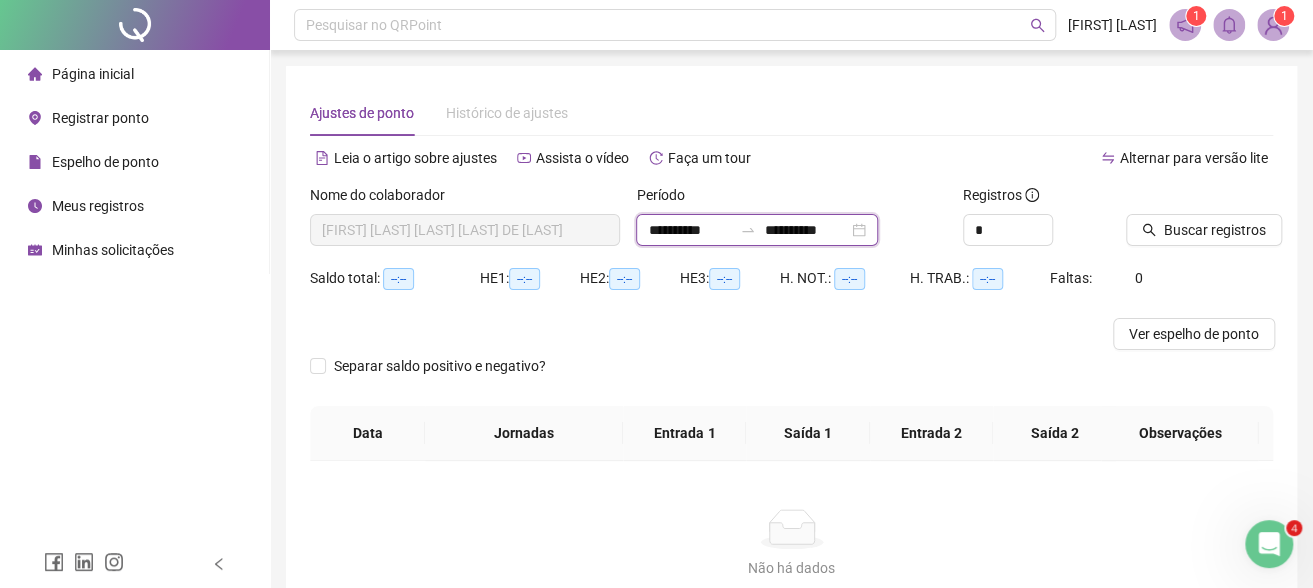 click on "**********" at bounding box center [806, 230] 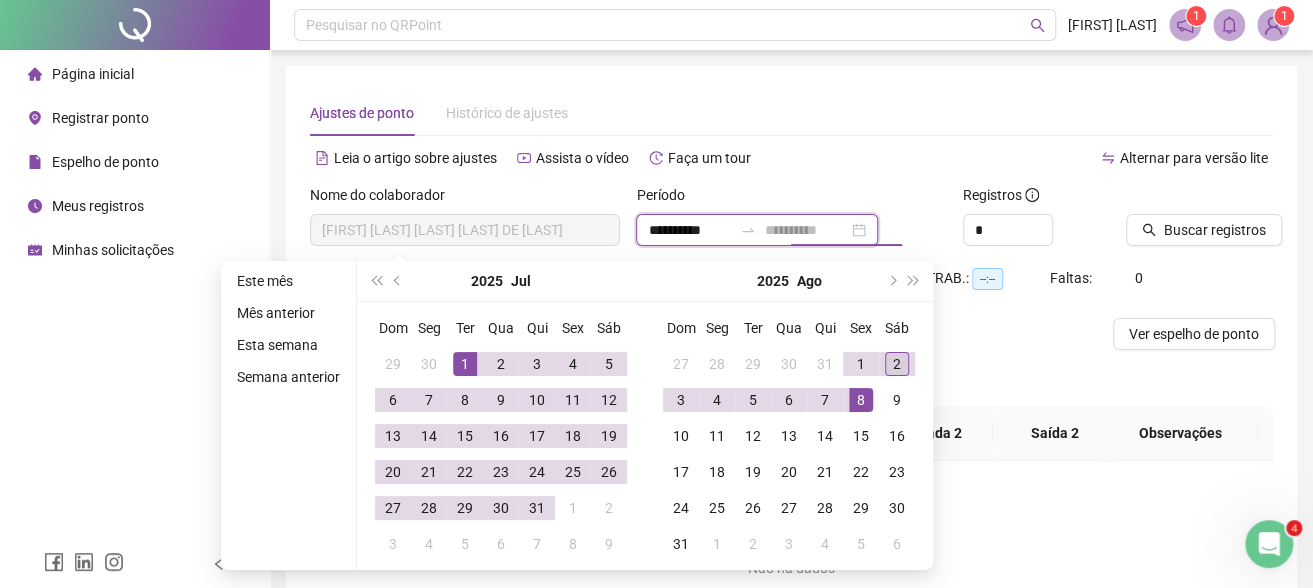 type on "**********" 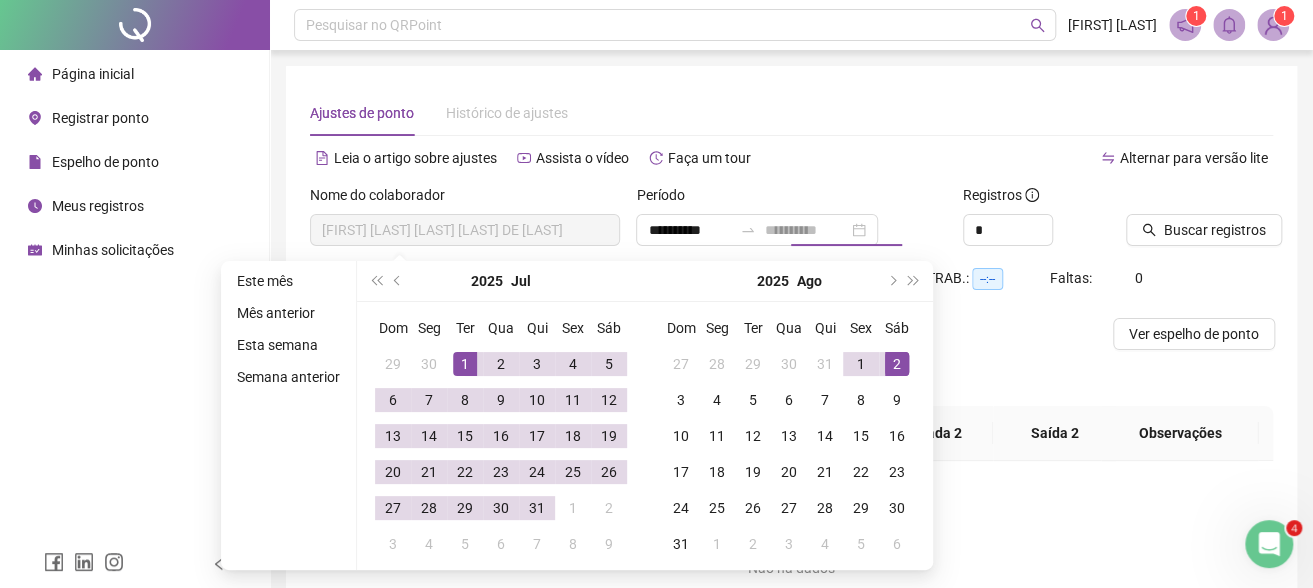 click on "2" at bounding box center [897, 364] 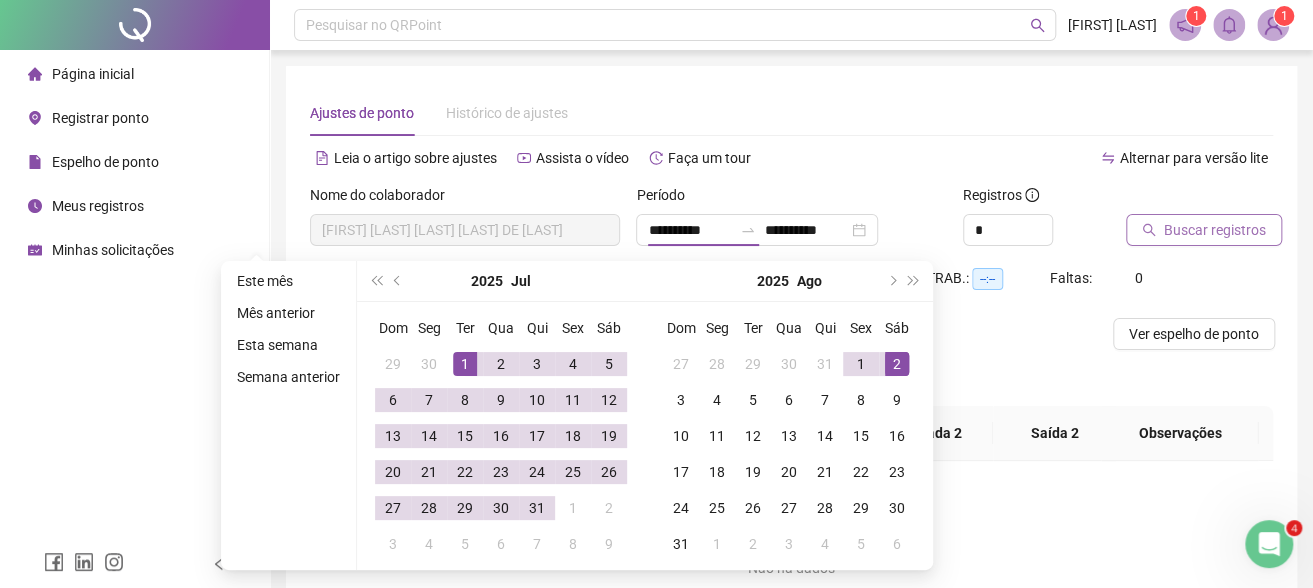 click on "Buscar registros" at bounding box center [1215, 230] 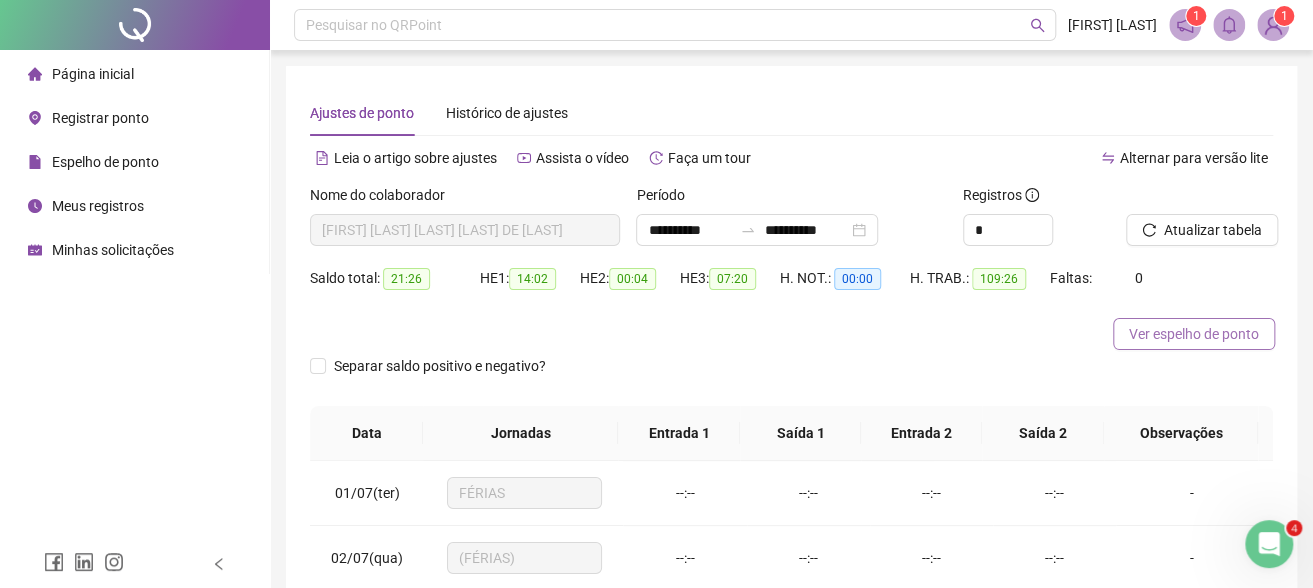click on "Ver espelho de ponto" at bounding box center [1194, 334] 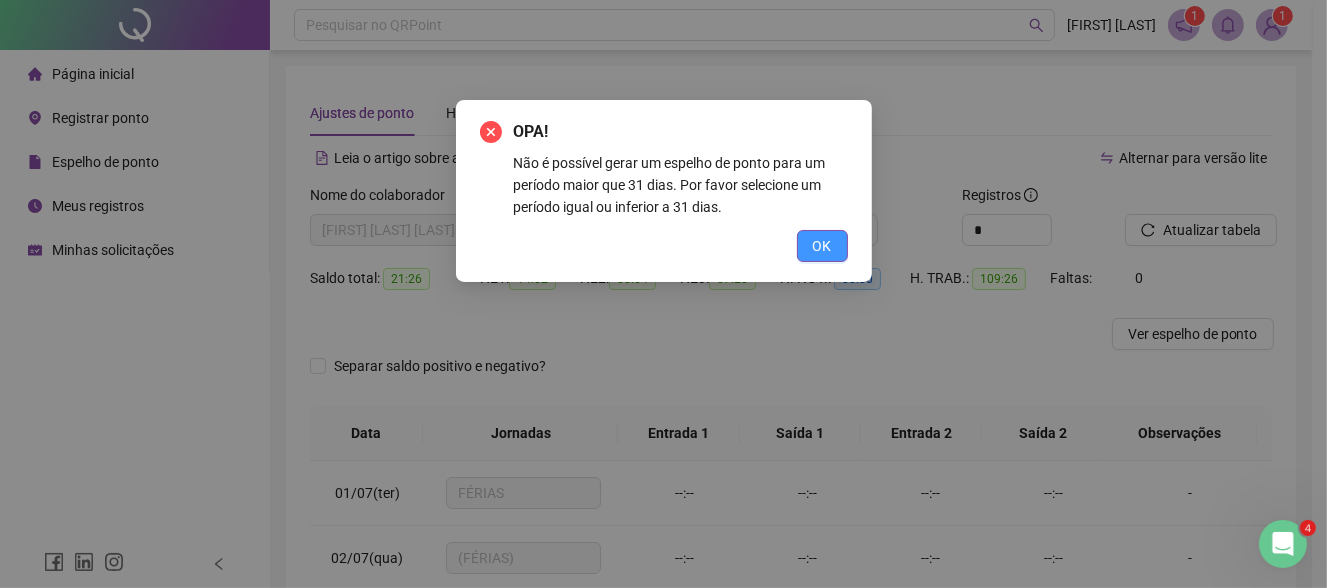 click on "OK" at bounding box center (822, 246) 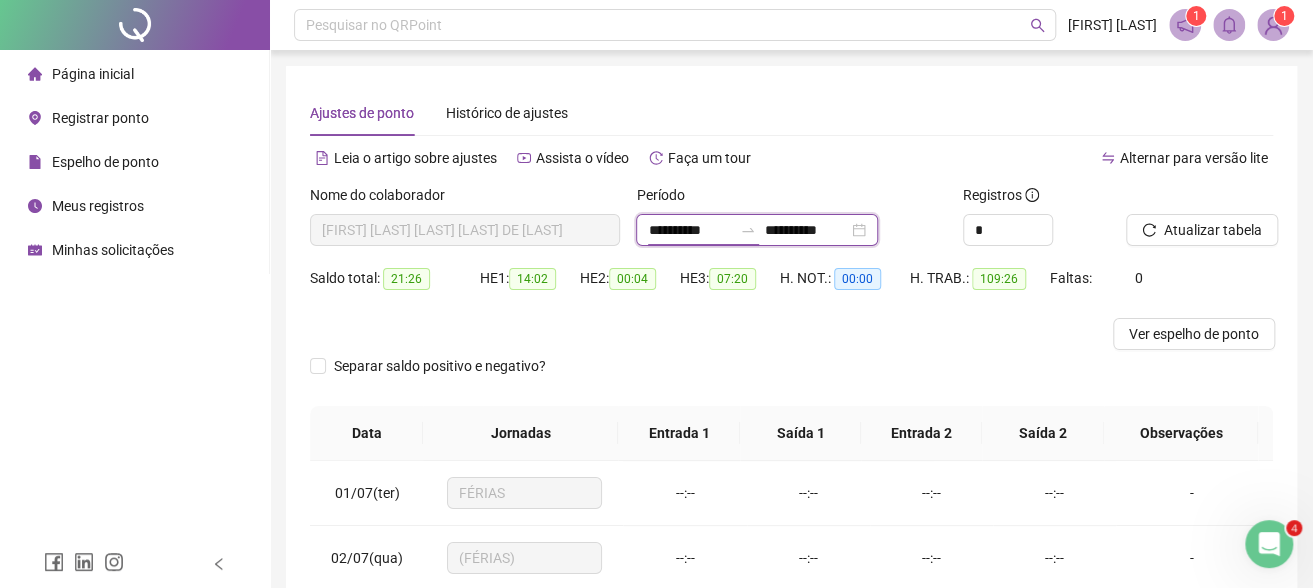 click on "**********" at bounding box center (690, 230) 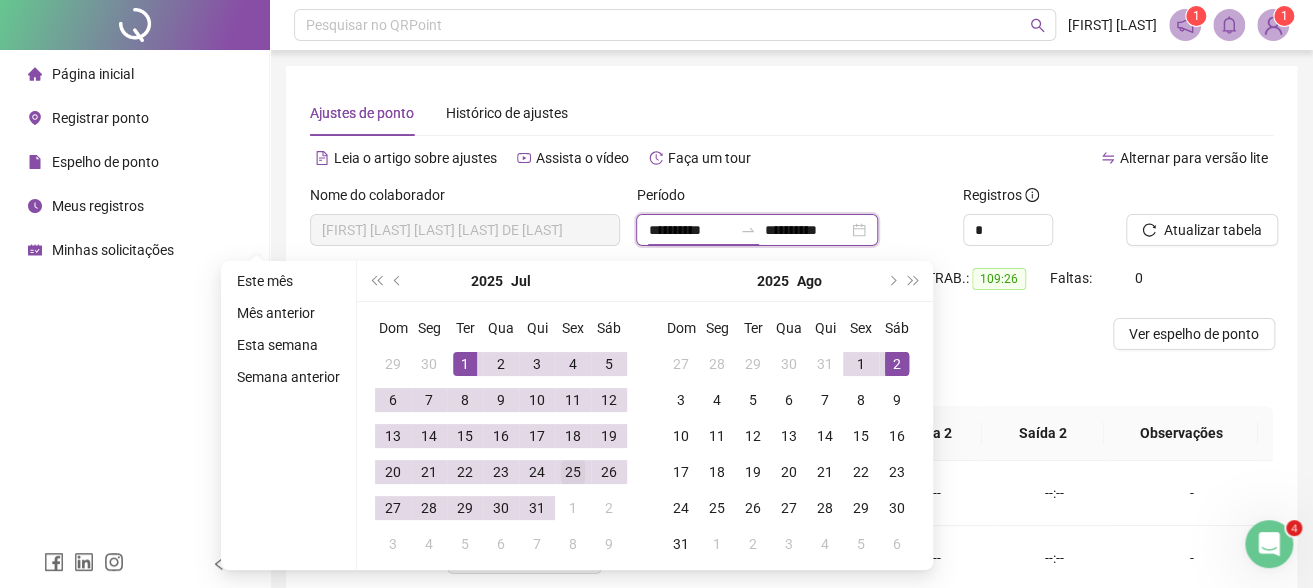 type on "**********" 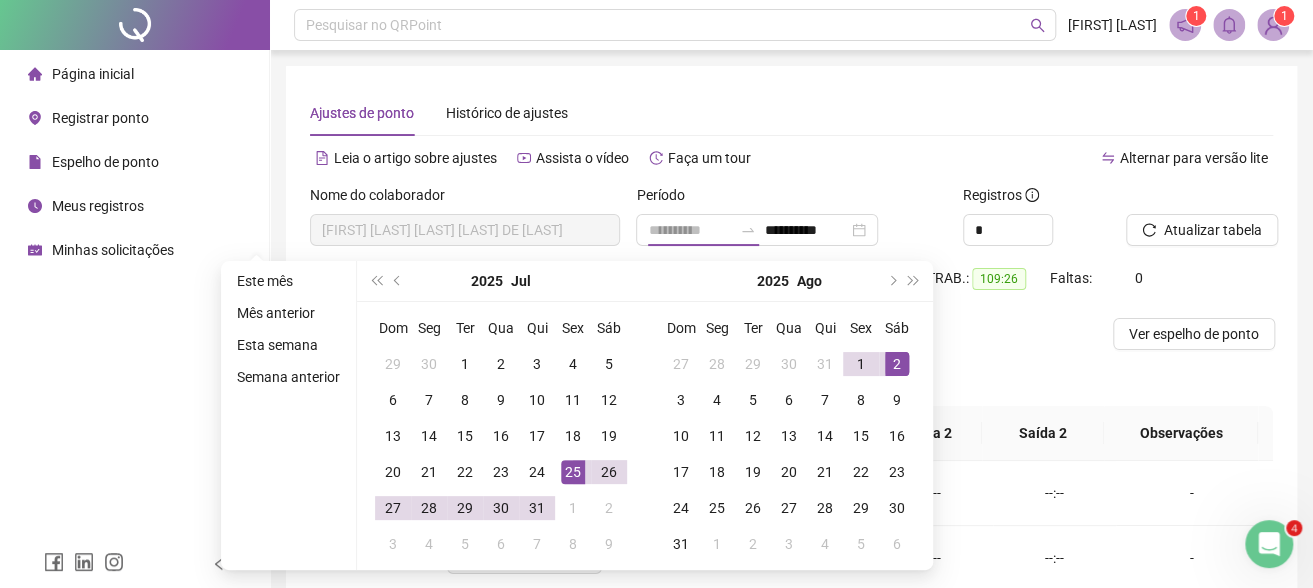click on "25" at bounding box center [573, 472] 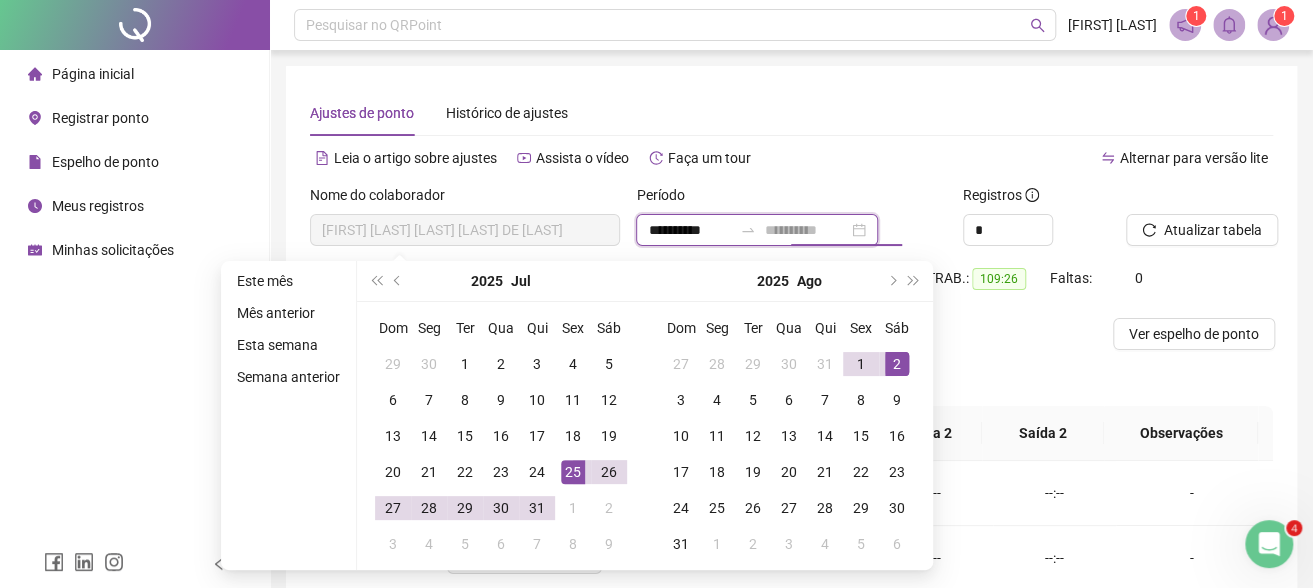 type on "**********" 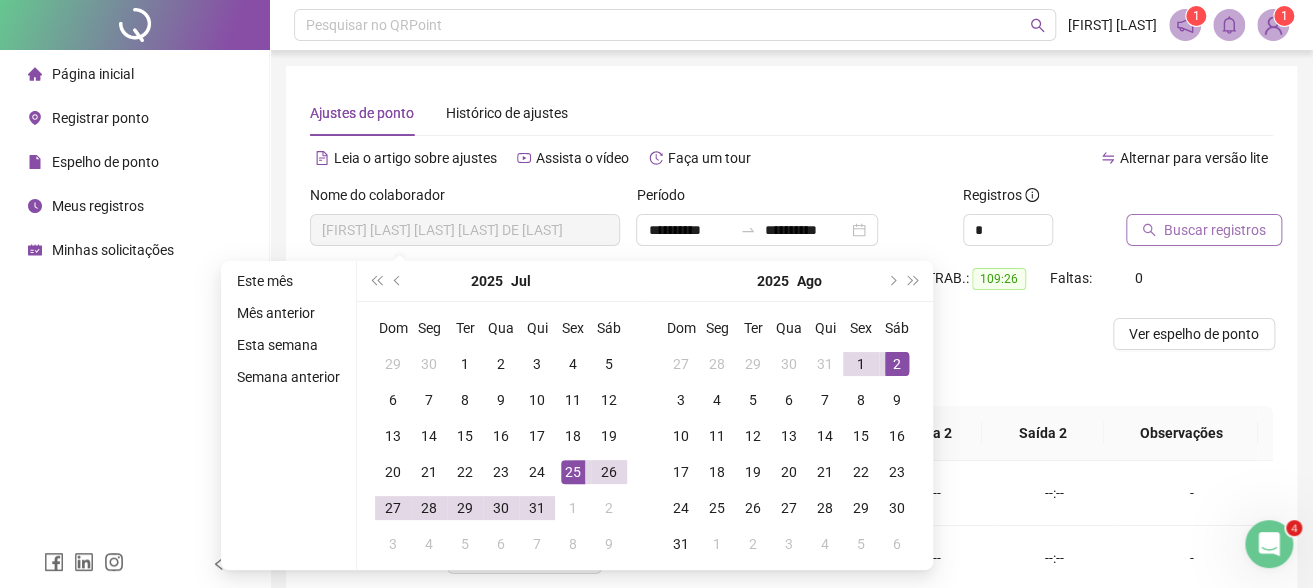 click on "Buscar registros" at bounding box center (1204, 230) 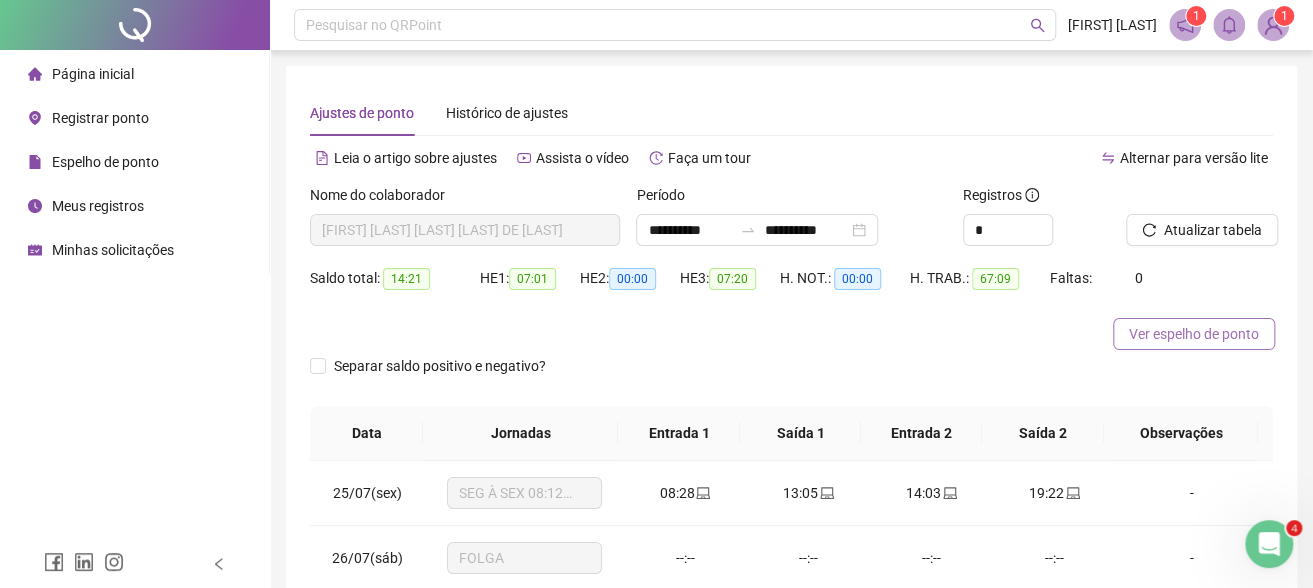 click on "Ver espelho de ponto" at bounding box center [1194, 334] 